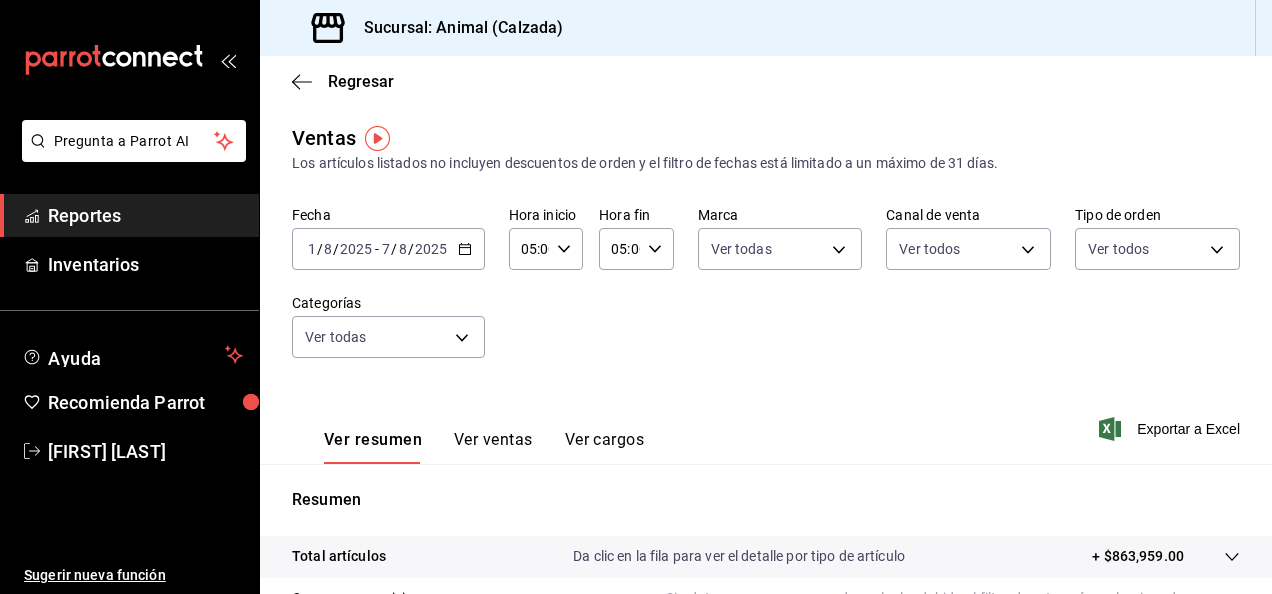 scroll, scrollTop: 0, scrollLeft: 0, axis: both 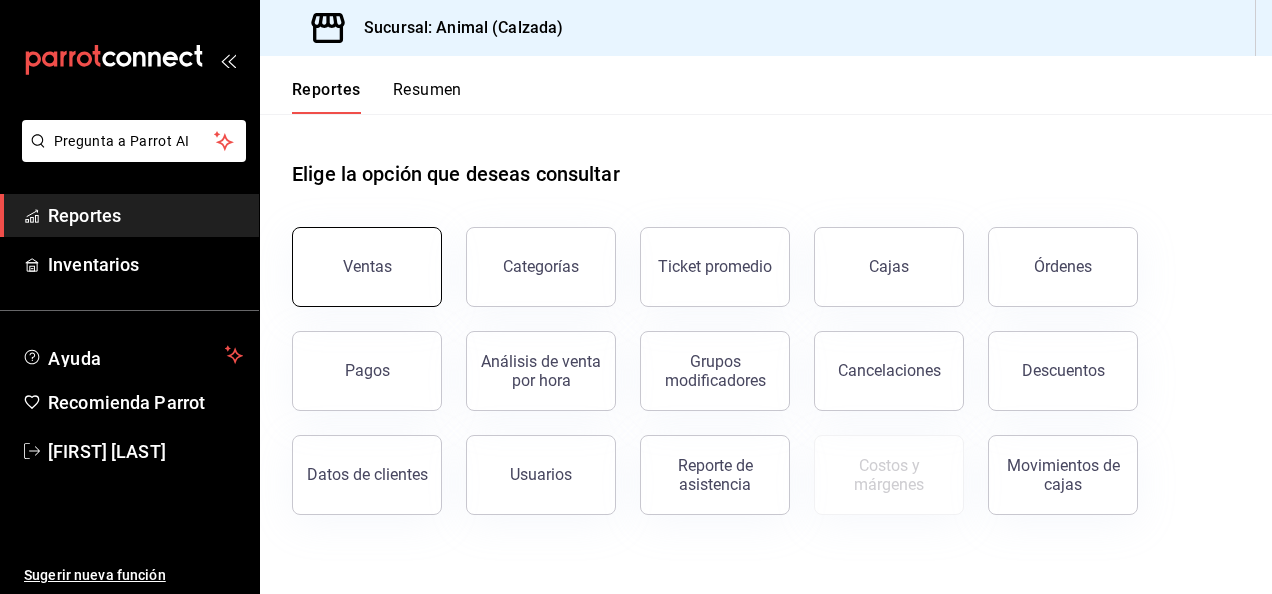click on "Ventas" at bounding box center [367, 267] 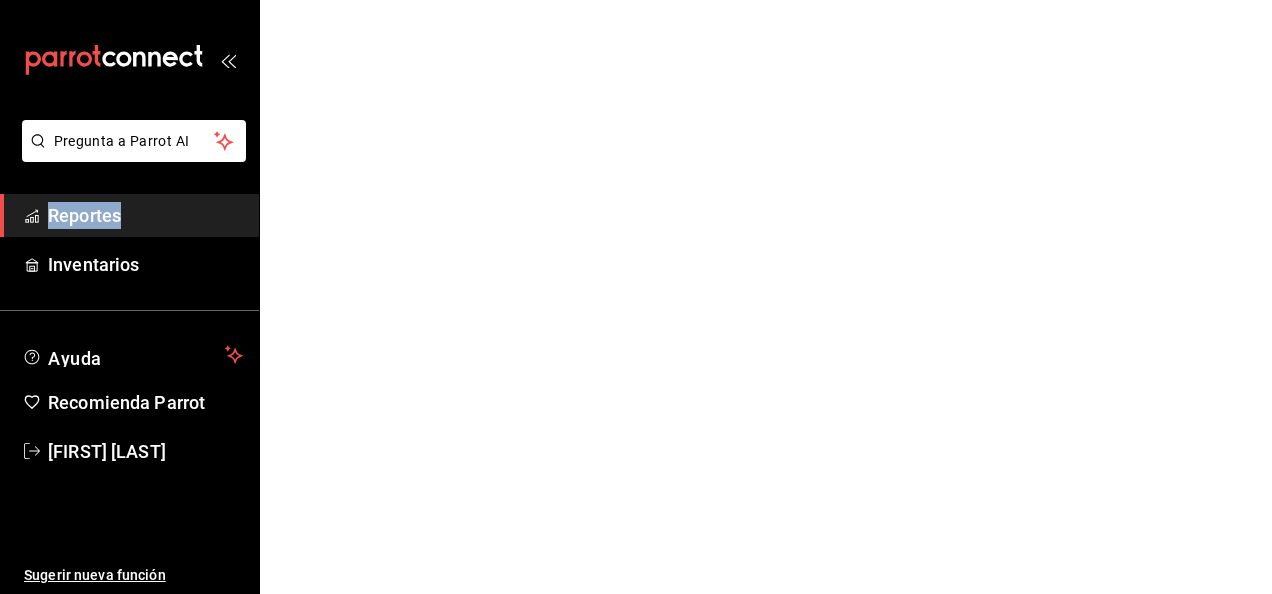 click on "Pregunta a Parrot AI Reportes   Inventarios   Ayuda Recomienda Parrot   [FIRST] [LAST]   Sugerir nueva función   Pregunta a Parrot AI Reportes   Inventarios   Ayuda Recomienda Parrot   [FIRST] [LAST]   Sugerir nueva función   Visitar centro de ayuda (81) [PHONE] soporte@parrotsoftware.io Visitar centro de ayuda (81) [PHONE] soporte@parrotsoftware.io" at bounding box center (636, 0) 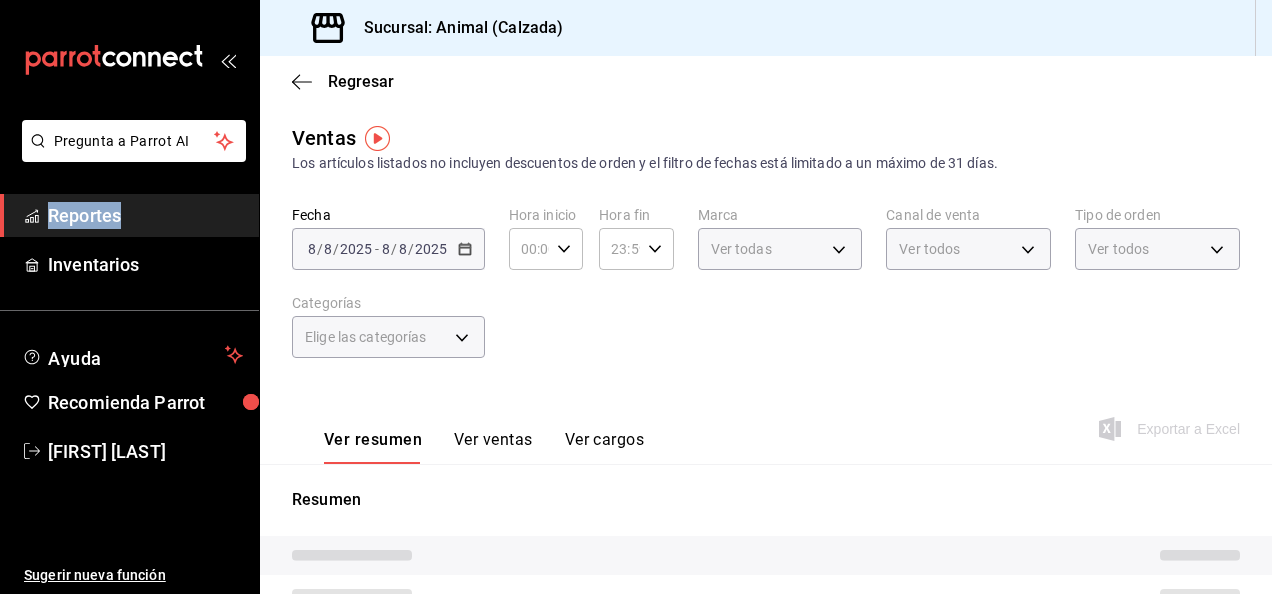 type on "05:00" 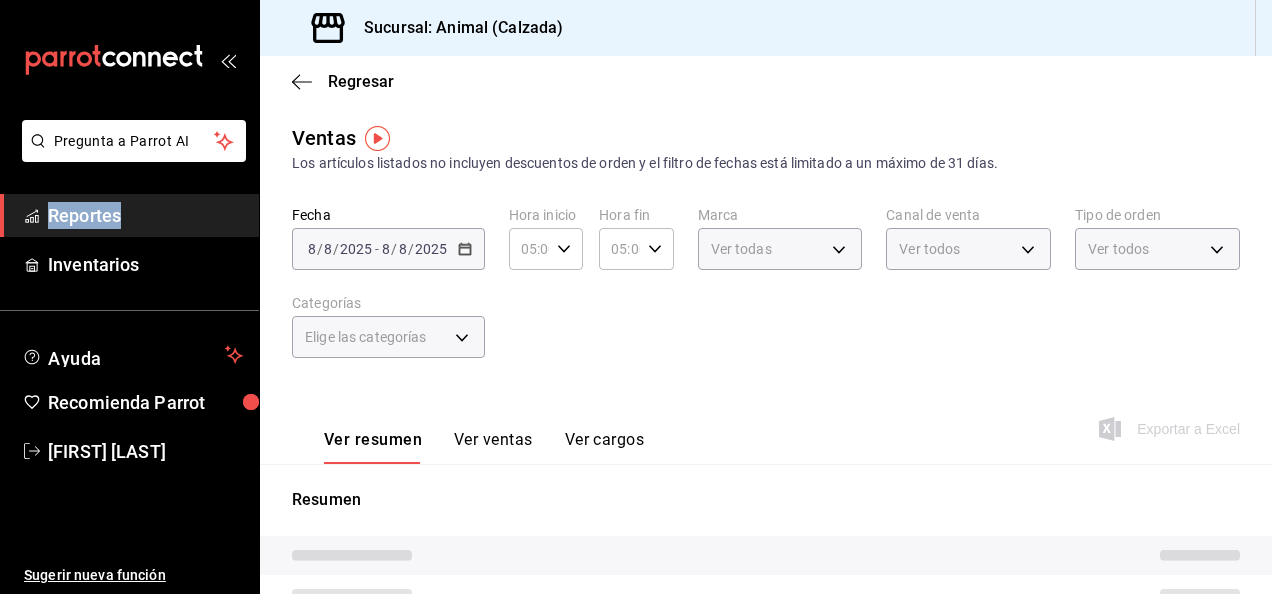 type on "PARROT,UBER_EATS,RAPPI,DIDI_FOOD,ONLINE" 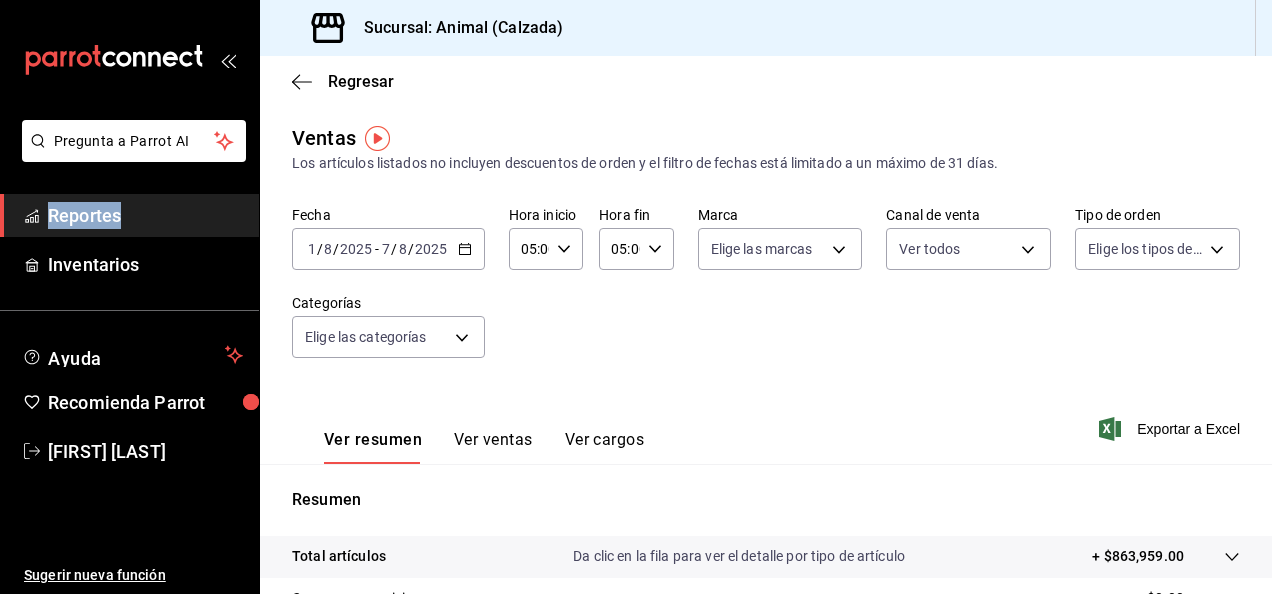 click 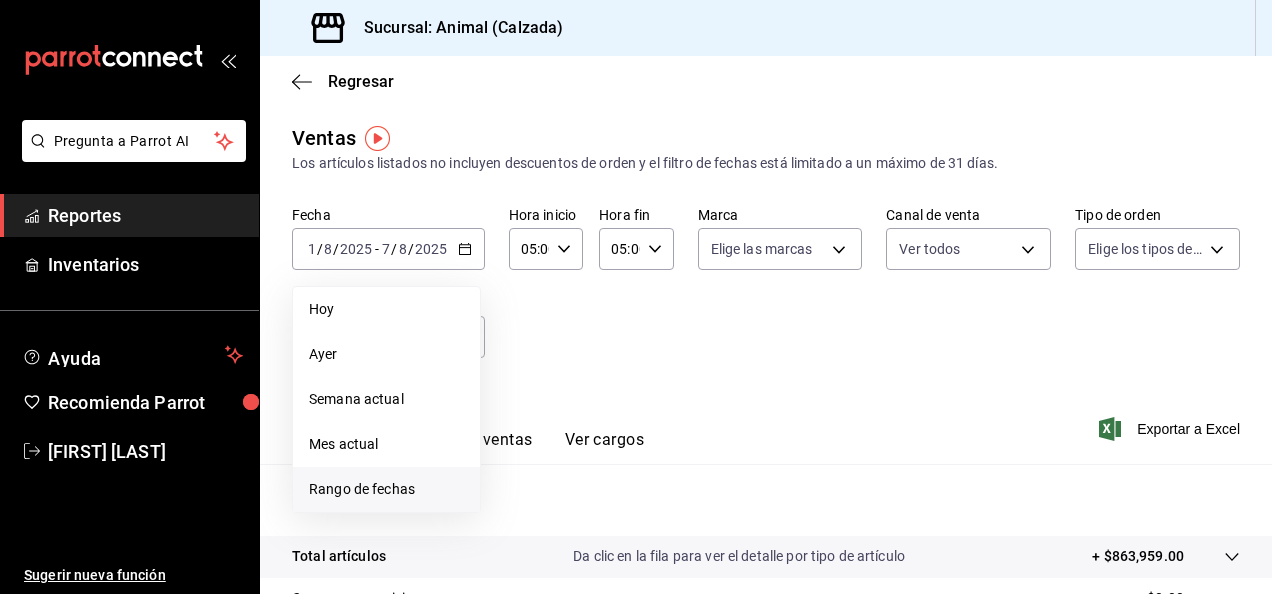click on "Rango de fechas" at bounding box center (386, 489) 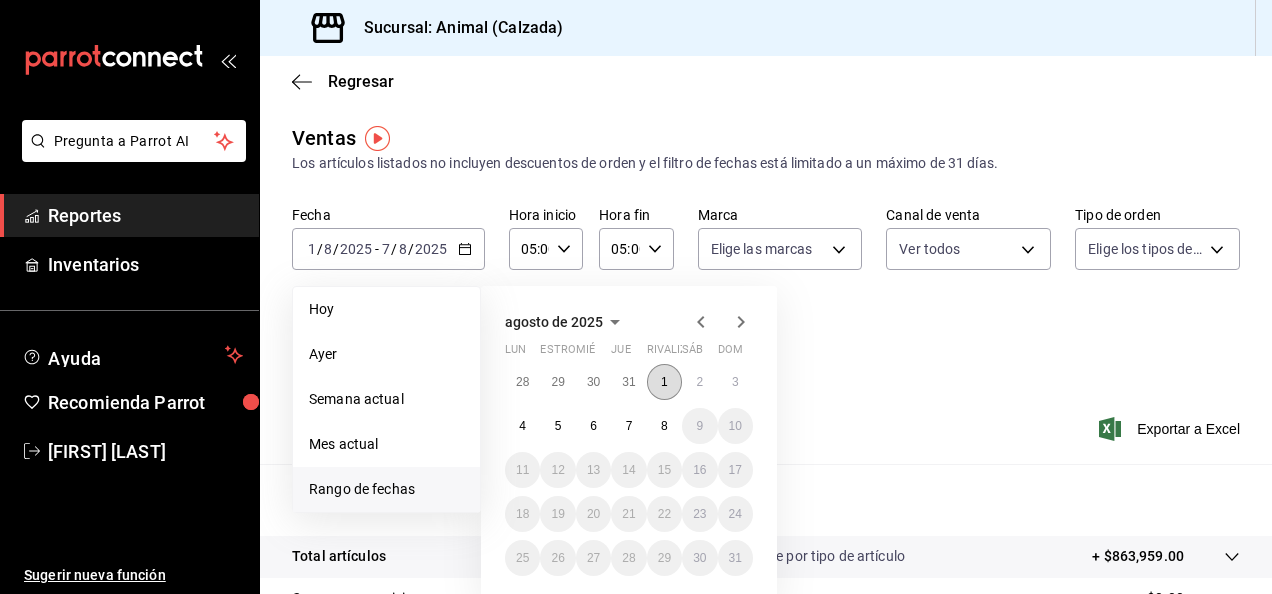 click on "1" at bounding box center (664, 382) 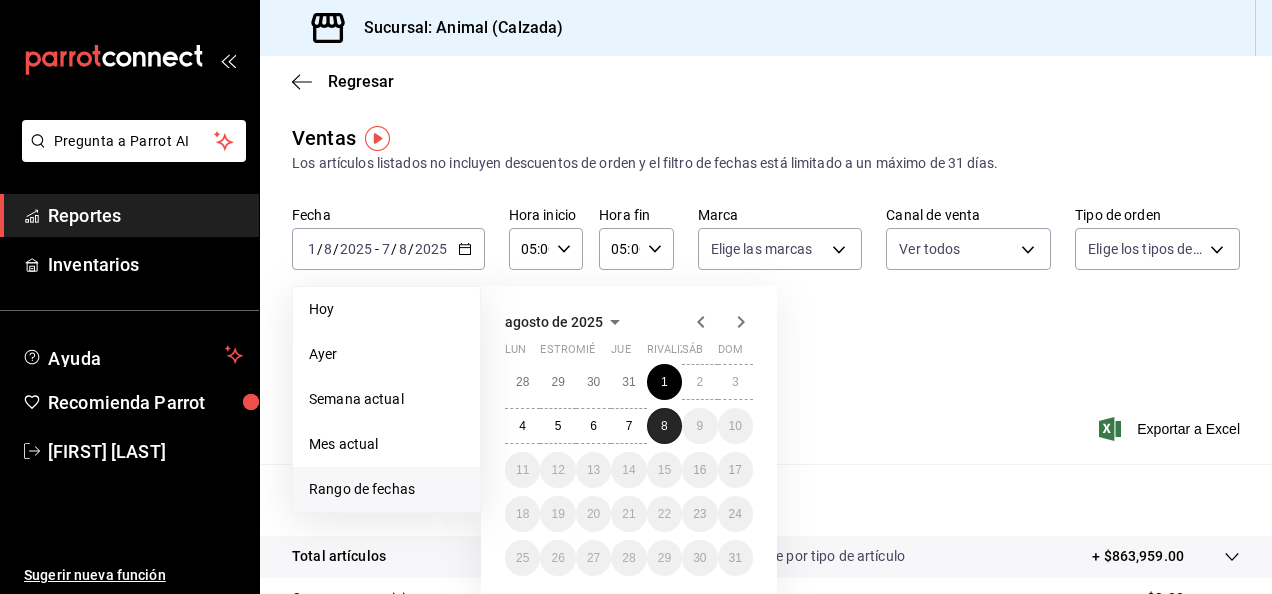 click on "8" at bounding box center [664, 426] 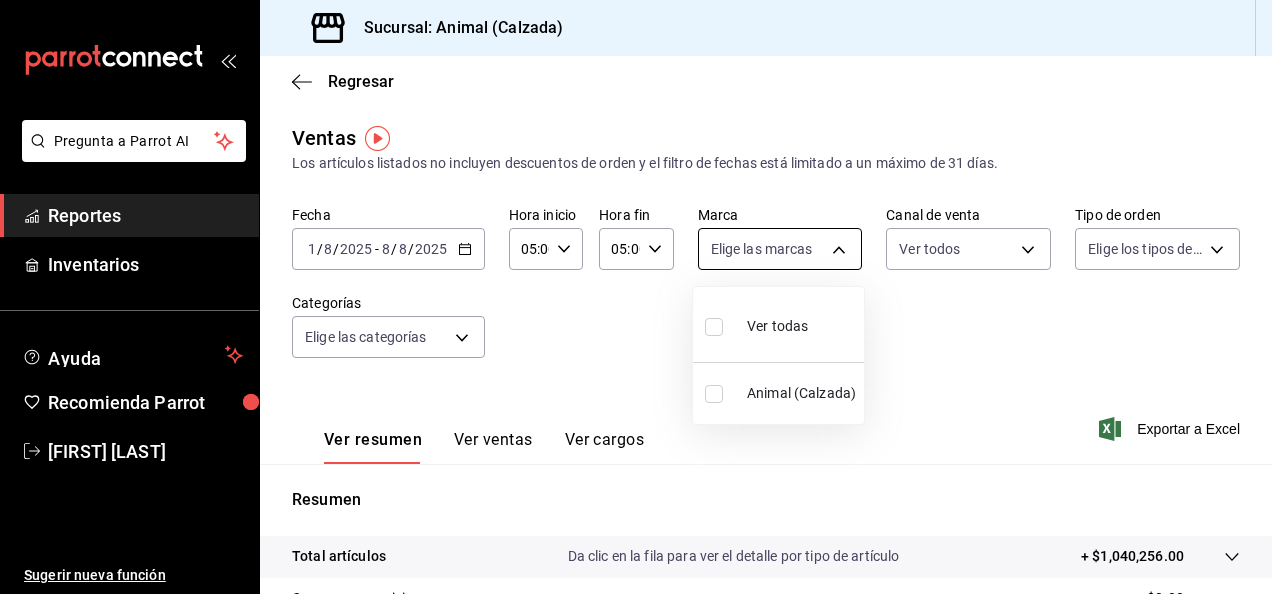 click on "Pregunta a Parrot AI Reportes   Inventarios   Ayuda Recomienda Parrot   [FIRST] [LAST]   Sugerir nueva función   Sucursal: Animal (Calzada) Regresar Ventas Los artículos listados no incluyen descuentos de orden y el filtro de fechas está limitado a un máximo de 31 días. Fecha 2025-08-01 1 / 8 / 2025 - 2025-08-08 8 / 8 / 2025 Hora inicio 05:00 Hora inicio Hora fin 05:00 Hora fin Marca Elige las marcas Canal de venta Ver todos PARROT,UBER_EATS,RAPPI,DIDI_FOOD,ONLINE Tipo de orden Elige los tipos de orden Categorías Elige las categorías Ver resumen Ver ventas Ver cargos Exportar a Excel Resumen Total artículos Da clic en la fila para ver el detalle por tipo de artículo + $1,040,256.00 Cargos por servicio + $0.00 Venta bruta = $1,040,256.00 Descuentos totales - $9,387.90 Certificados de regalo - $19,766.00 Venta total = $1,011,102.10 Impuestos - 139.462,36 dólares Venta neta = $871,639.74 Pregunta a Parrot AI Reportes   Inventarios   Ayuda Recomienda Parrot   [FIRST] [LAST]   Sugerir nueva función" at bounding box center [636, 297] 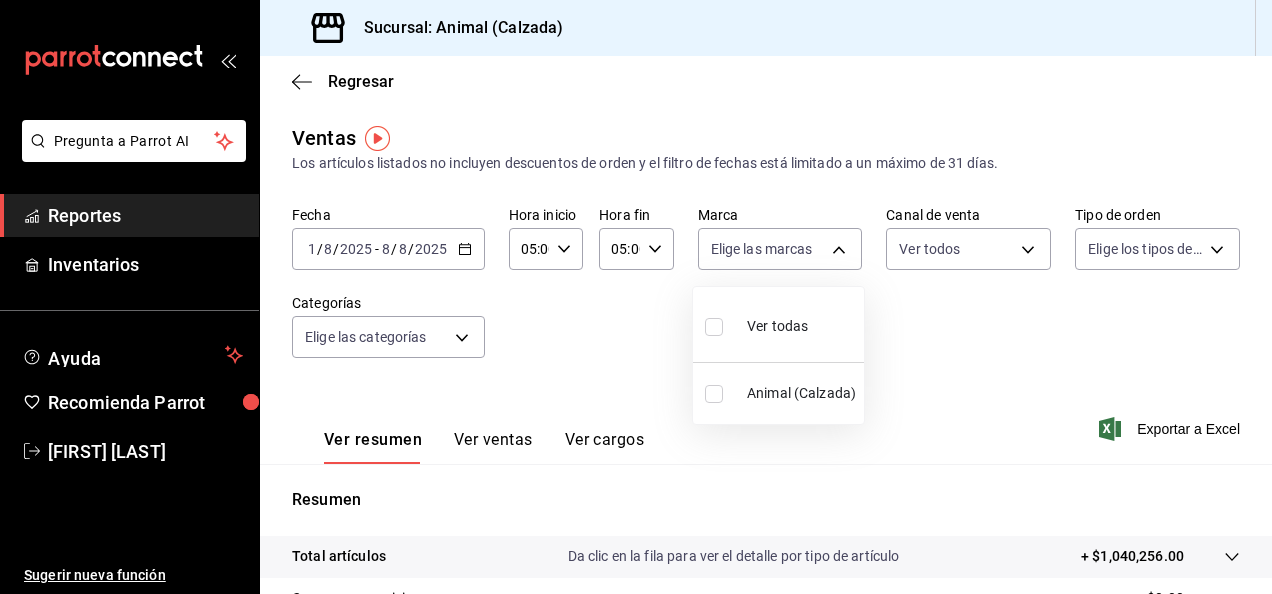 click on "Ver todas" at bounding box center (756, 324) 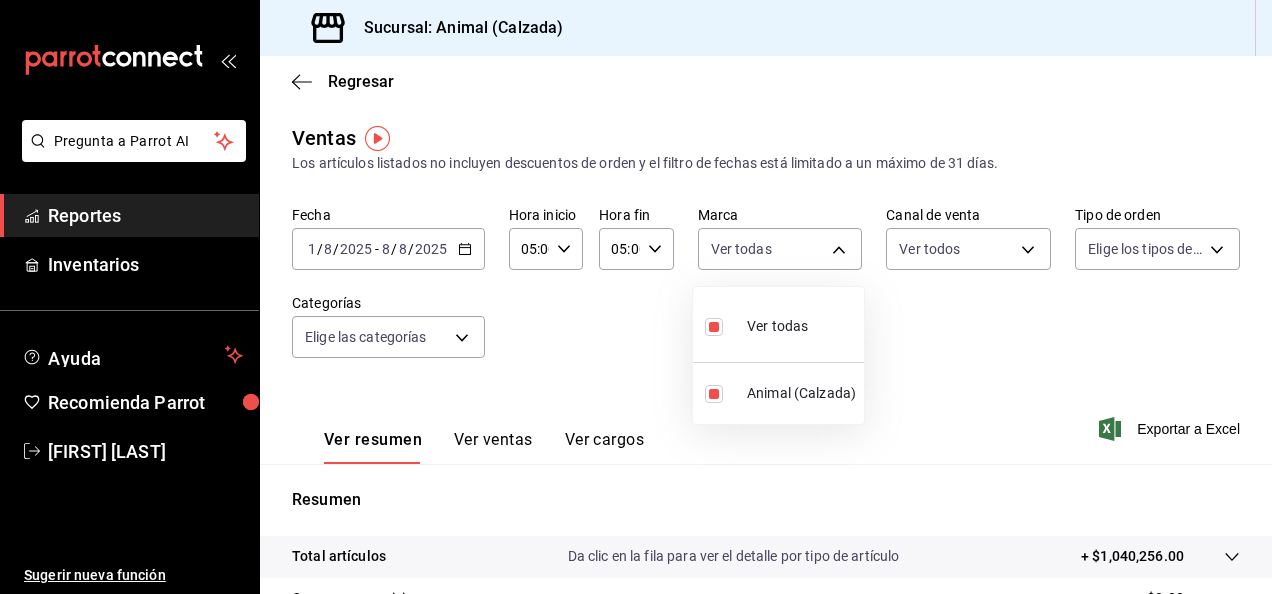 click at bounding box center (636, 297) 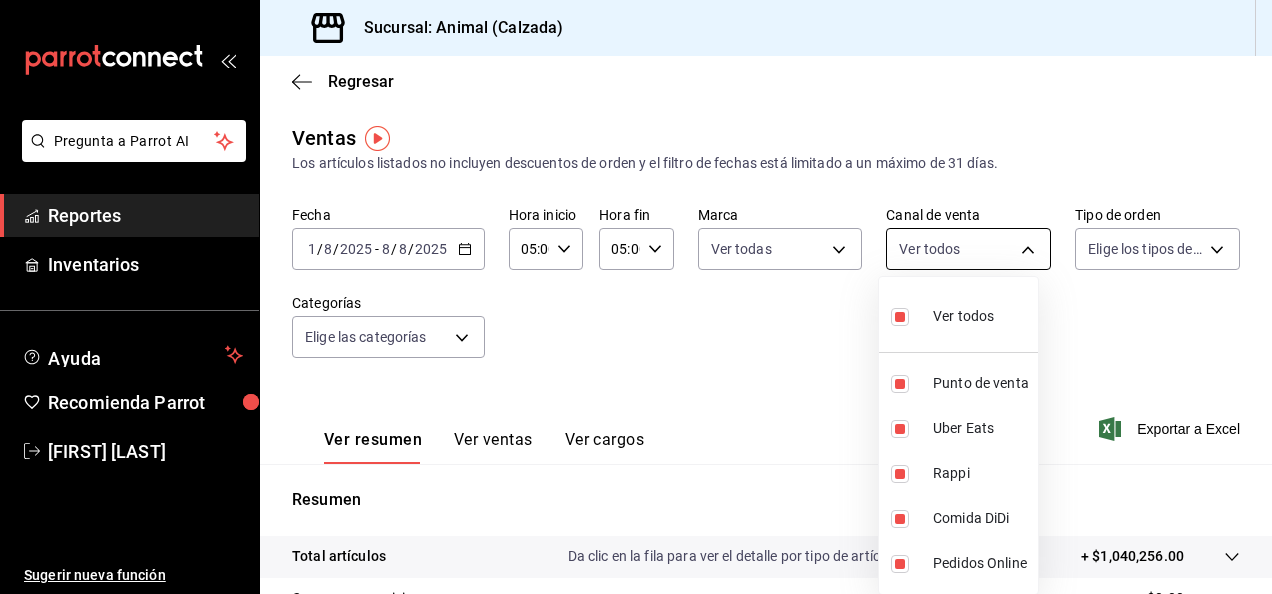 click on "Pregunta a Parrot AI Reportes   Inventarios   Ayuda Recomienda Parrot   [FIRST] [LAST]   Sugerir nueva función   Sucursal: Animal (Calzada) Regresar Ventas Los artículos listados no incluyen descuentos de orden y el filtro de fechas está limitado a un máximo de 31 días. Fecha 2025-08-01 1 / 8 / 2025 - 2025-08-08 8 / 8 / 2025 Hora inicio 05:00 Hora inicio Hora fin 05:00 Hora fin Marca Ver todas e26472f3-9262-489d-bcba-4c6b034529c7 Canal de venta Ver todos PARROT,UBER_EATS,RAPPI,DIDI_FOOD,ONLINE Tipo de orden Elige los tipos de orden Categorías Elige las categorías Ver resumen Ver ventas Ver cargos Exportar a Excel Resumen Total artículos Da clic en la fila para ver el detalle por tipo de artículo + $1,040,256.00 Cargos por servicio + $0.00 Venta bruta = $1,040,256.00 Descuentos totales - $9,387.90 Certificados de regalo - $19,766.00 Venta total = $1,011,102.10 Impuestos - 139.462,36 dólares Venta neta = $871,639.74 Pregunta a Parrot AI Reportes   Inventarios   Ayuda Recomienda Parrot   [FIRST] [LAST]   Sugerir nueva función" at bounding box center (636, 297) 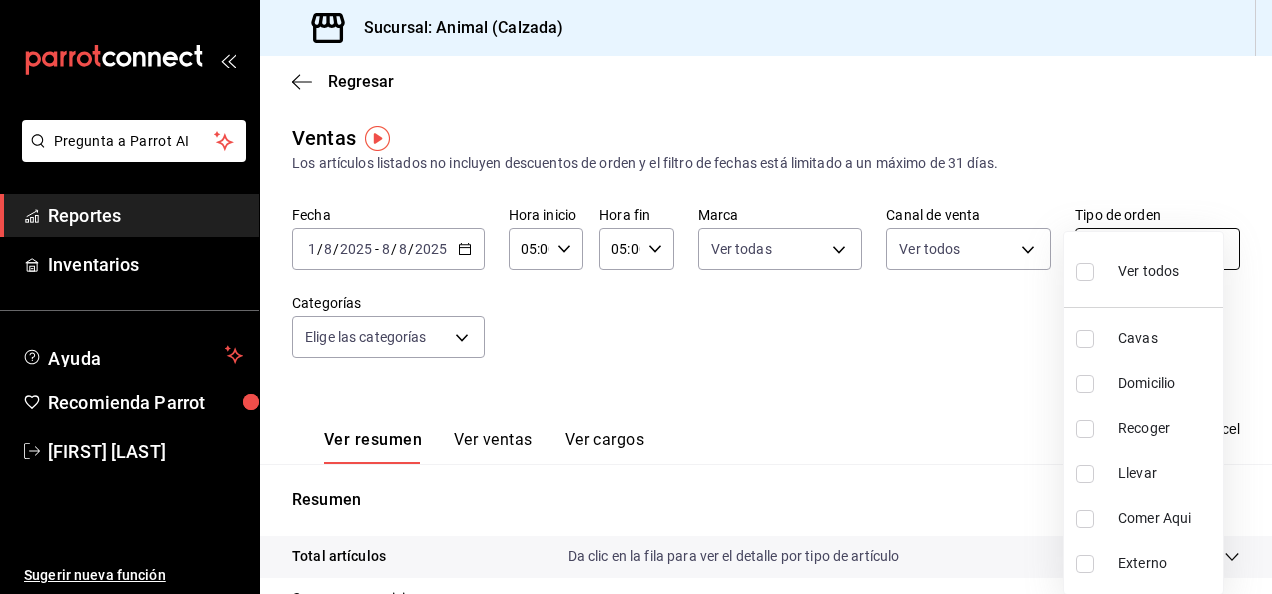 click on "Pregunta a Parrot AI Reportes   Inventarios   Ayuda Recomienda Parrot   [FIRST] [LAST]   Sugerir nueva función   Sucursal: Animal (Calzada) Regresar Ventas Los artículos listados no incluyen descuentos de orden y el filtro de fechas está limitado a un máximo de 31 días. Fecha 2025-08-01 1 / 8 / 2025 - 2025-08-08 8 / 8 / 2025 Hora inicio 05:00 Hora inicio Hora fin 05:00 Hora fin Marca Ver todas e26472f3-9262-489d-bcba-4c6b034529c7 Canal de venta Ver todos PARROT,UBER_EATS,RAPPI,DIDI_FOOD,ONLINE Tipo de orden Elige los tipos de orden Categorías Elige las categorías Ver resumen Ver ventas Ver cargos Exportar a Excel Resumen Total artículos Da clic en la fila para ver el detalle por tipo de artículo + $1,040,256.00 Cargos por servicio + $0.00 Venta bruta = $1,040,256.00 Descuentos totales - $9,387.90 Certificados de regalo - $19,766.00 Venta total = $1,011,102.10 Impuestos - 139.462,36 dólares Venta neta = $871,639.74 Pregunta a Parrot AI Reportes   Inventarios   Ayuda Recomienda Parrot   [FIRST] [LAST]   Sugerir nueva función" at bounding box center [636, 297] 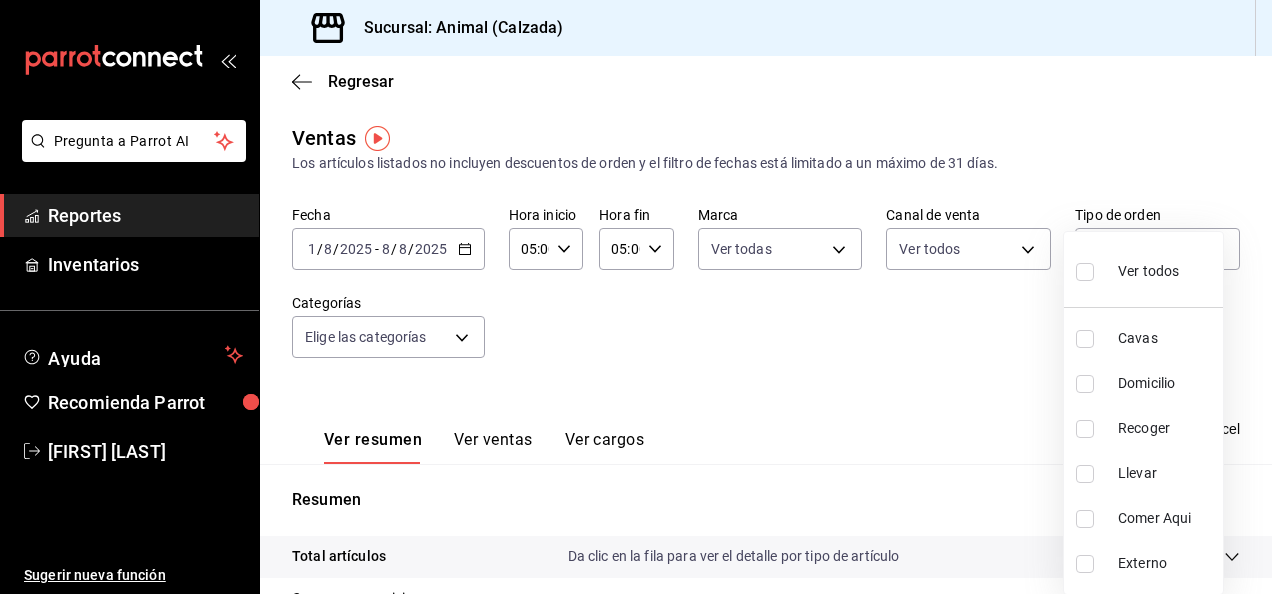 click at bounding box center (1085, 272) 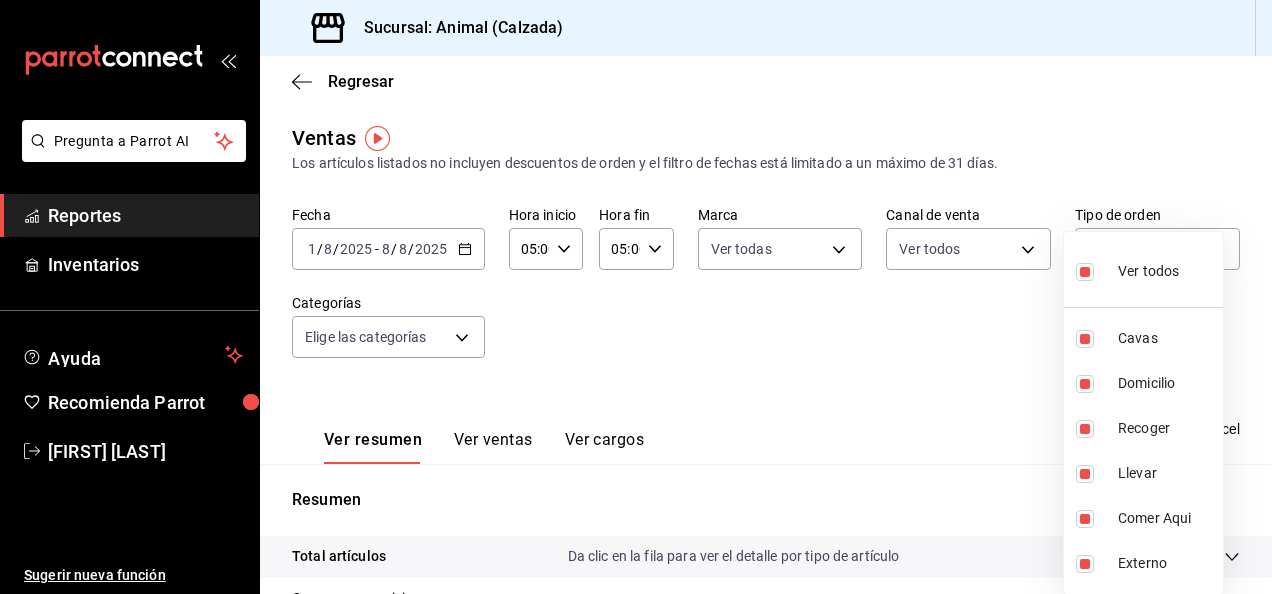 click at bounding box center [636, 297] 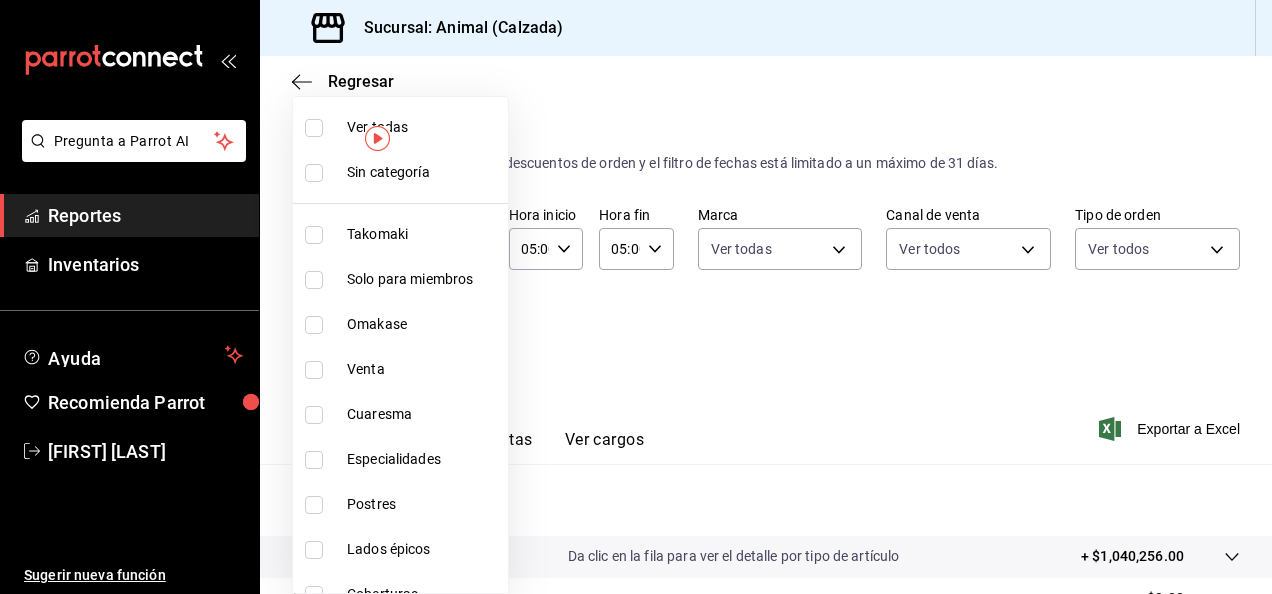 click on "Pregunta a Parrot AI Reportes   Inventarios   Ayuda Recomienda Parrot   [FIRST] [LAST]   Sugerir nueva función   Sucursal: Animal (Calzada) Regresar Ventas Los artículos listados no incluyen descuentos de orden y el filtro de fechas está limitado a un máximo de 31 días. Fecha 2025-08-01 1 / 8 / 2025 - 2025-08-08 8 / 8 / 2025 Hora inicio 05:00 Hora inicio Hora fin 05:00 Hora fin Marca Ver todas e26472f3-9262-489d-bcba-4c6b034529c7 Canal de venta Ver todos PARROT,UBER_EATS,RAPPI,DIDI_FOOD,ONLINE Tipo de orden Ver todos 588630d3-b511-4bba-a729-32472510037f,54b7ae00-ca47-4ec1-b7ff-55842c0a2b62,92293fd7-2d7b-430b-85d7-0dfe47b44eba,6237157c-a0f8-48ff-b796-8e4576b5f3c5,200a31bf-f5a3-4f69-a302-e0fd34b5ac63,EXTERNAL Categorías Elige las categorías Ver resumen Ver ventas Ver cargos Exportar a Excel Resumen Total artículos Da clic en la fila para ver el detalle por tipo de artículo + $1,040,256.00 Cargos por servicio + $0.00 Venta bruta = $1,040,256.00 Descuentos totales - $9,387.90 Certificados de regalo" at bounding box center (636, 297) 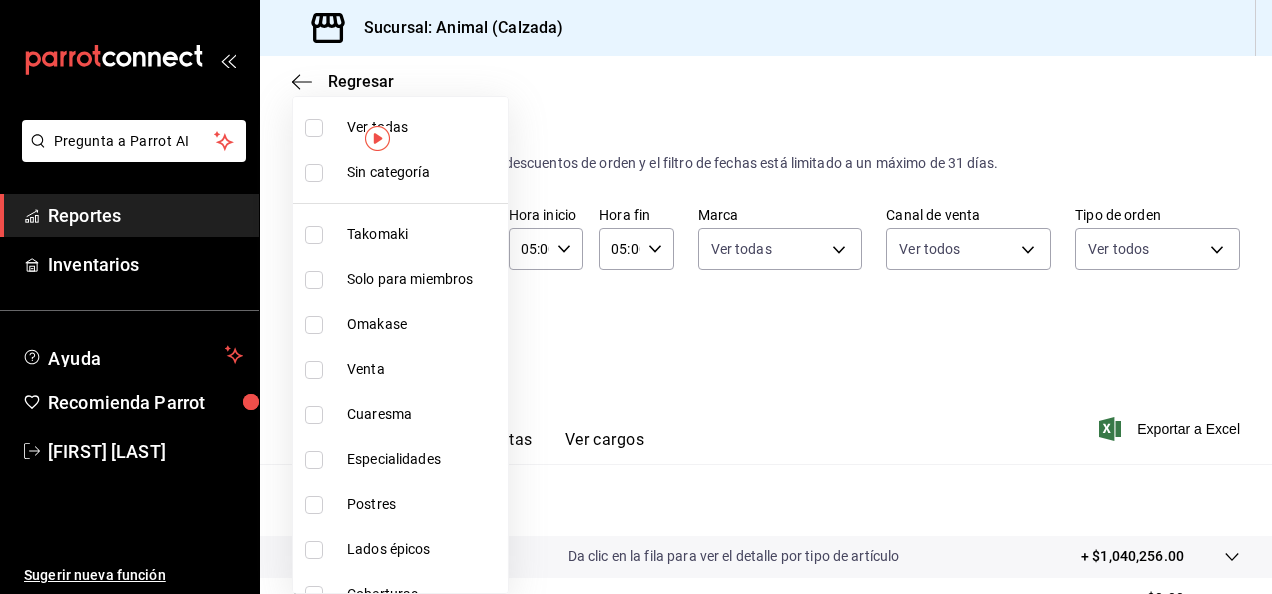 click at bounding box center [314, 128] 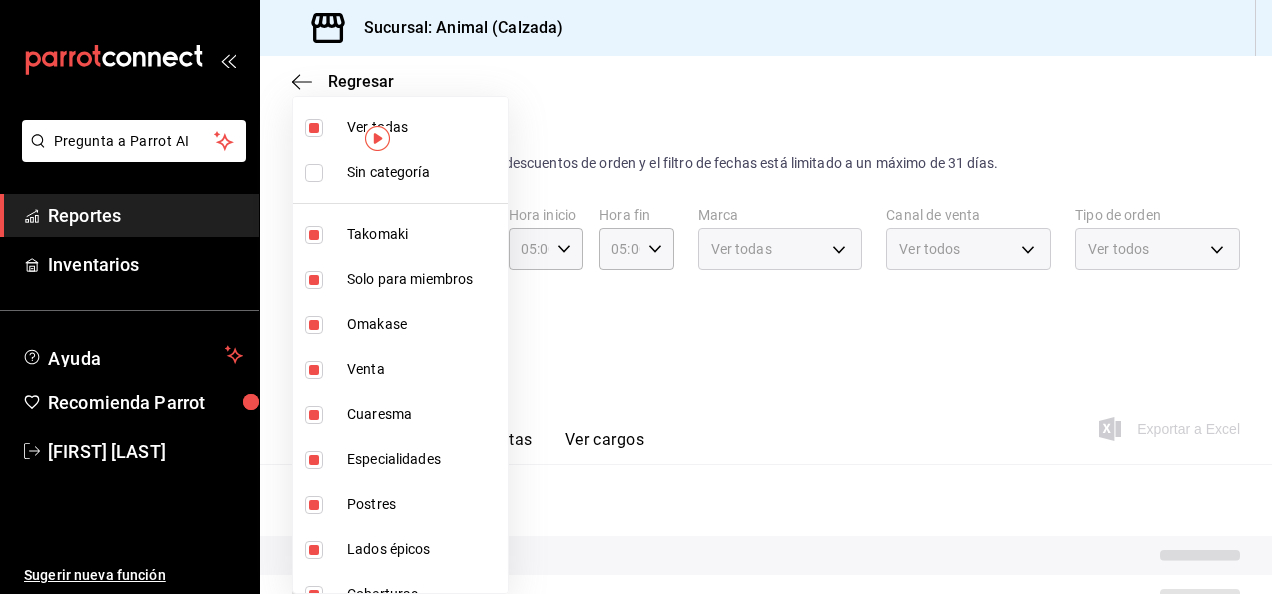 click at bounding box center (636, 297) 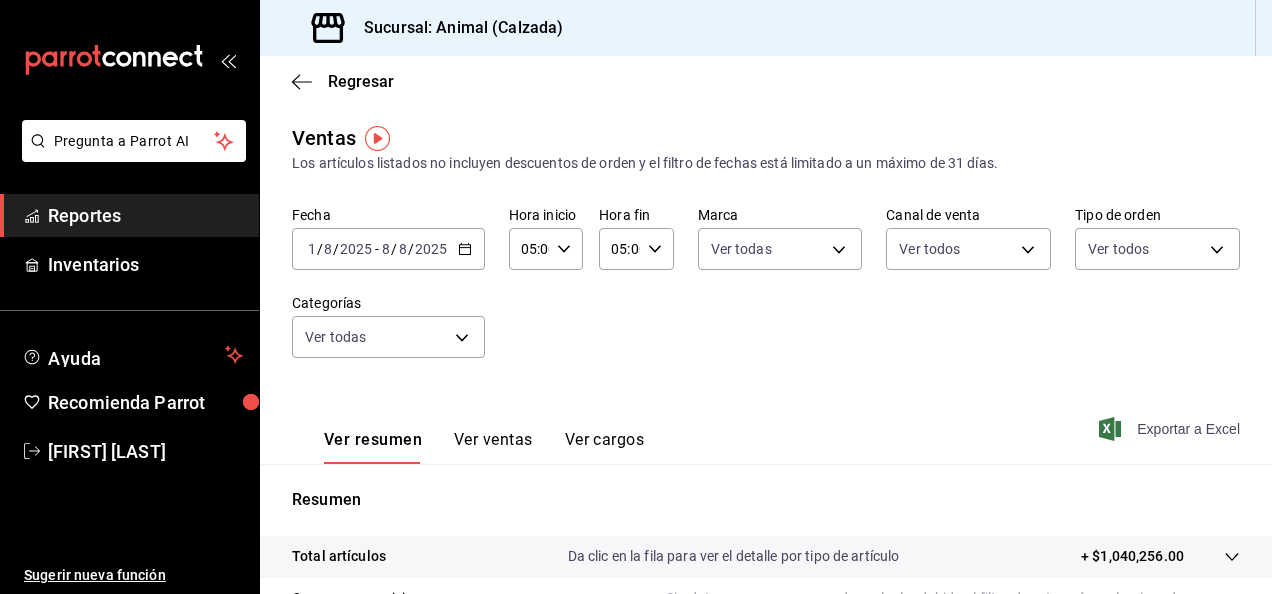 click on "Exportar a Excel" at bounding box center [1188, 429] 